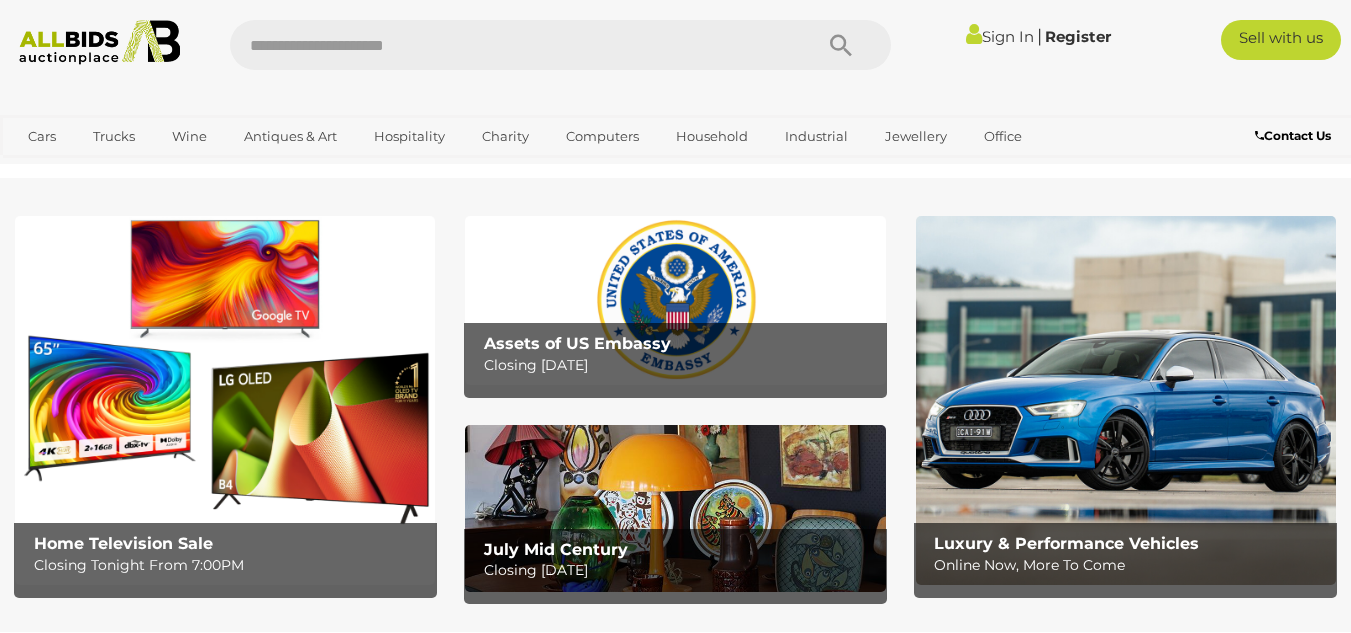 scroll, scrollTop: 0, scrollLeft: 0, axis: both 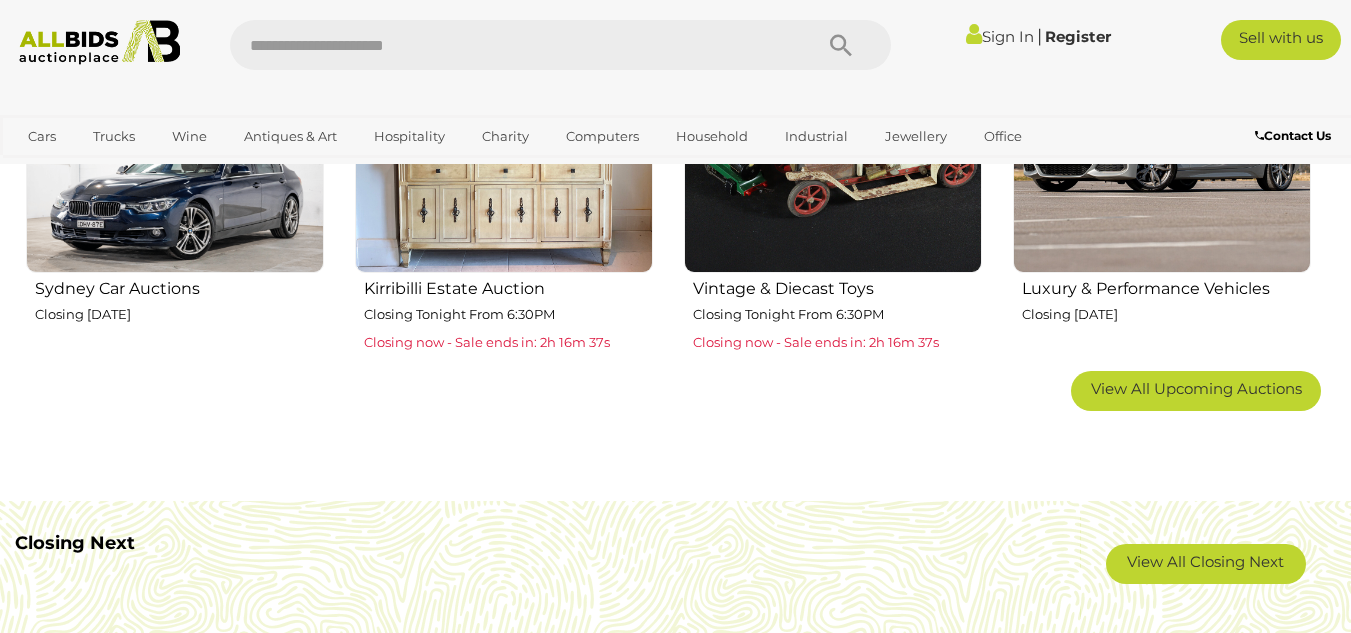drag, startPoint x: 1359, startPoint y: 39, endPoint x: 1333, endPoint y: 172, distance: 135.51753 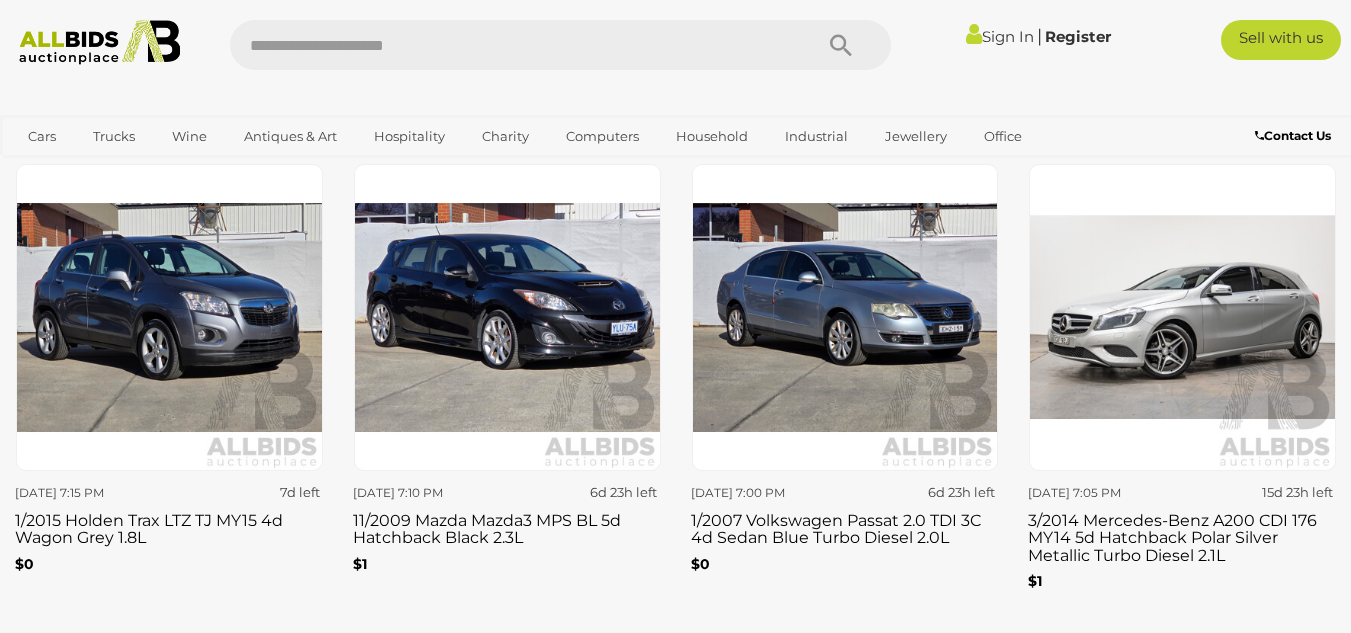 scroll, scrollTop: 2475, scrollLeft: 0, axis: vertical 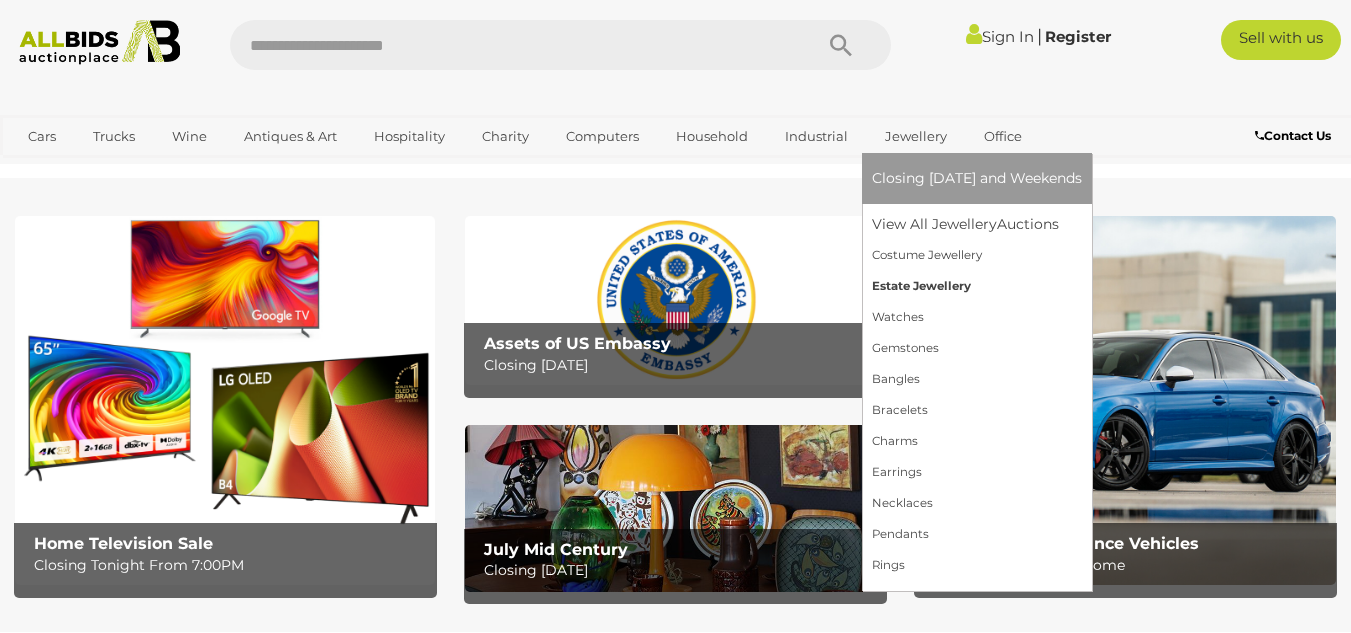 click on "Estate Jewellery" at bounding box center [977, 286] 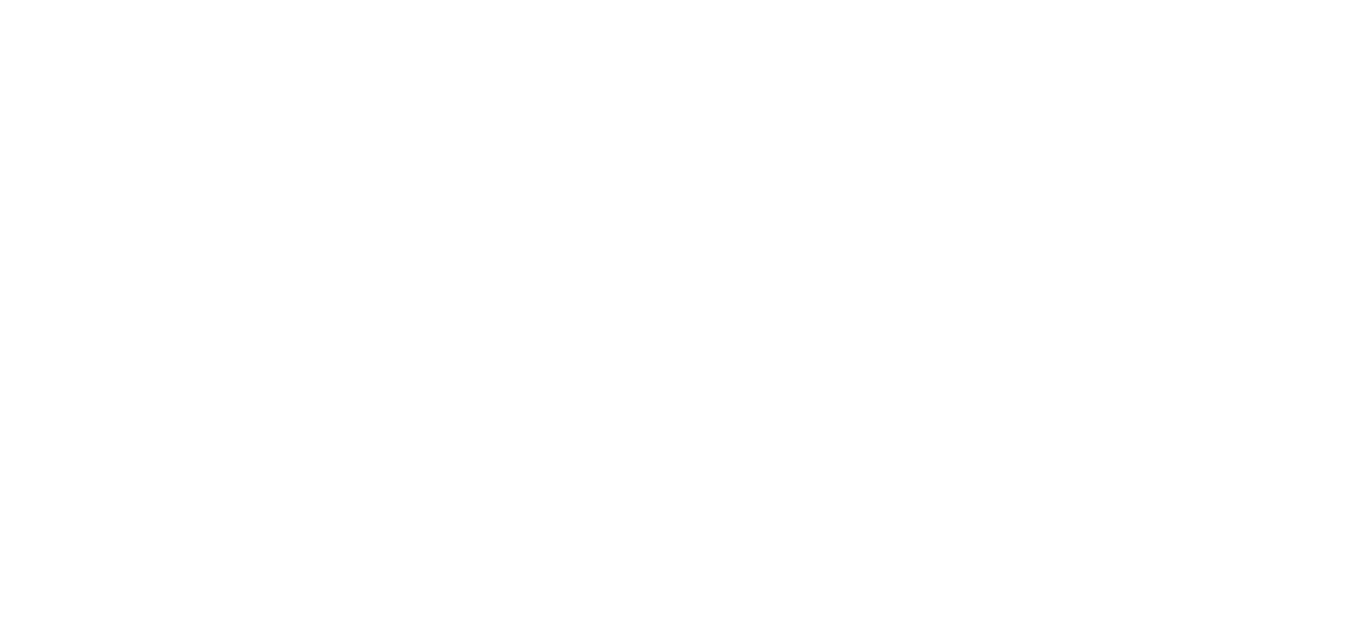 scroll, scrollTop: 0, scrollLeft: 0, axis: both 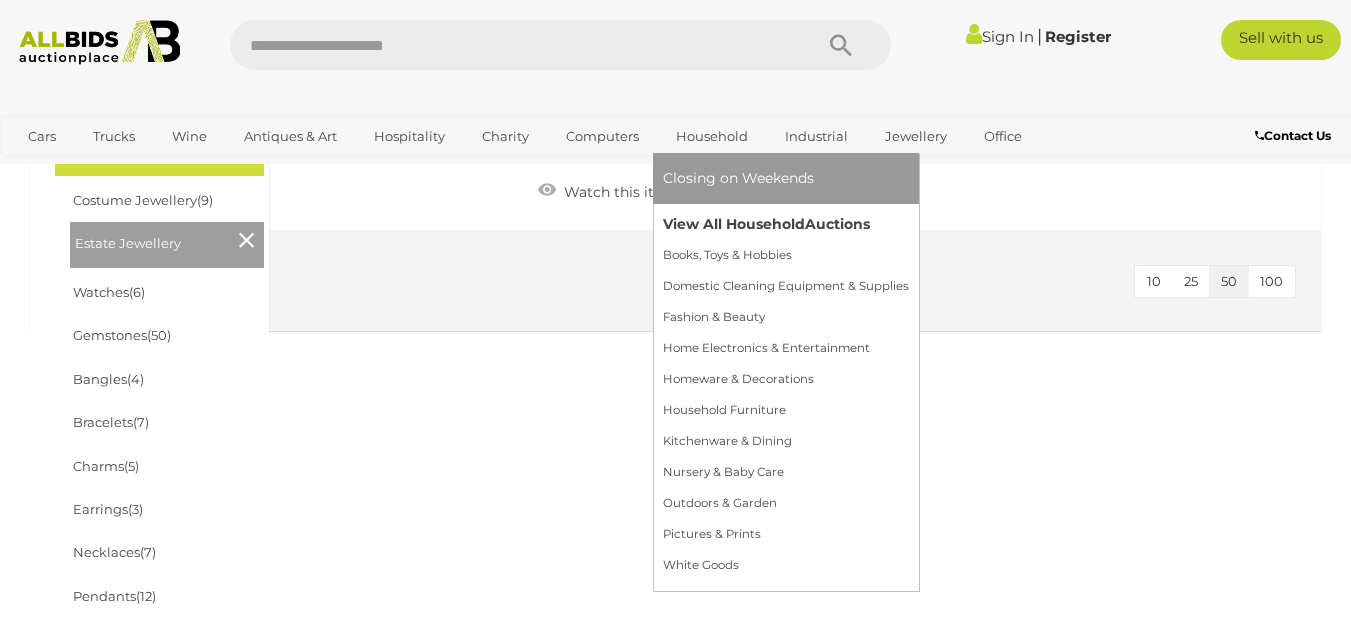 click on "View All Household  Auctions" at bounding box center [786, 224] 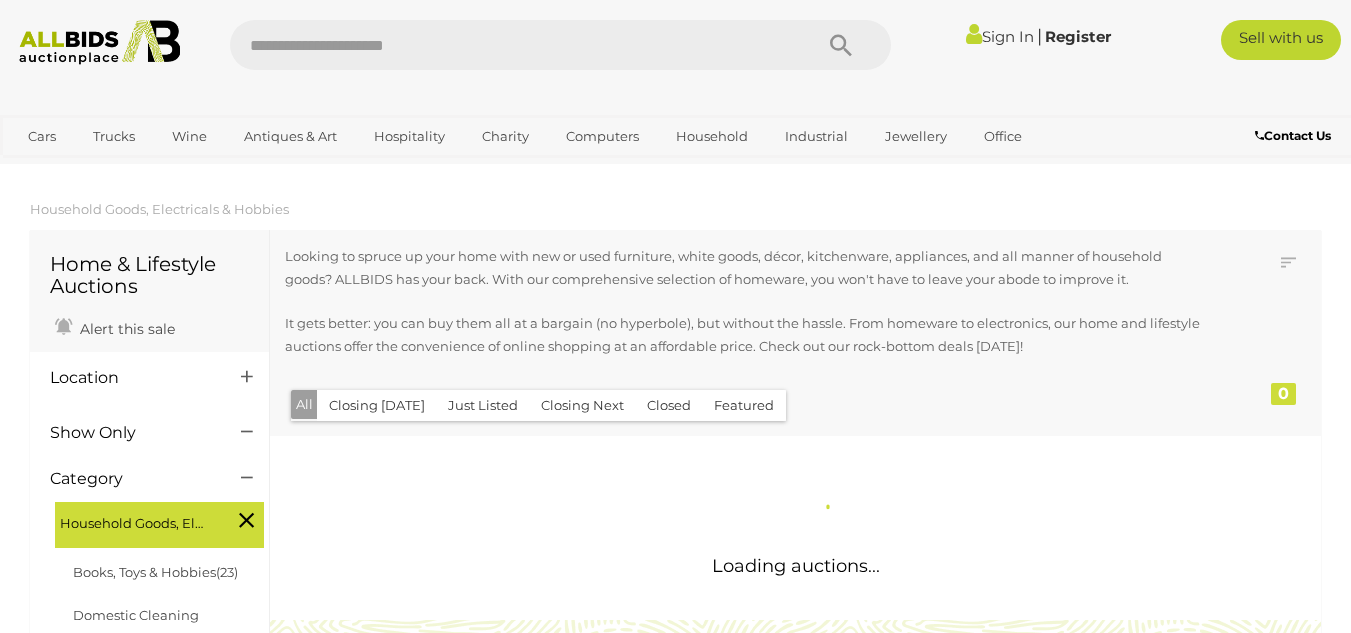 scroll, scrollTop: 0, scrollLeft: 0, axis: both 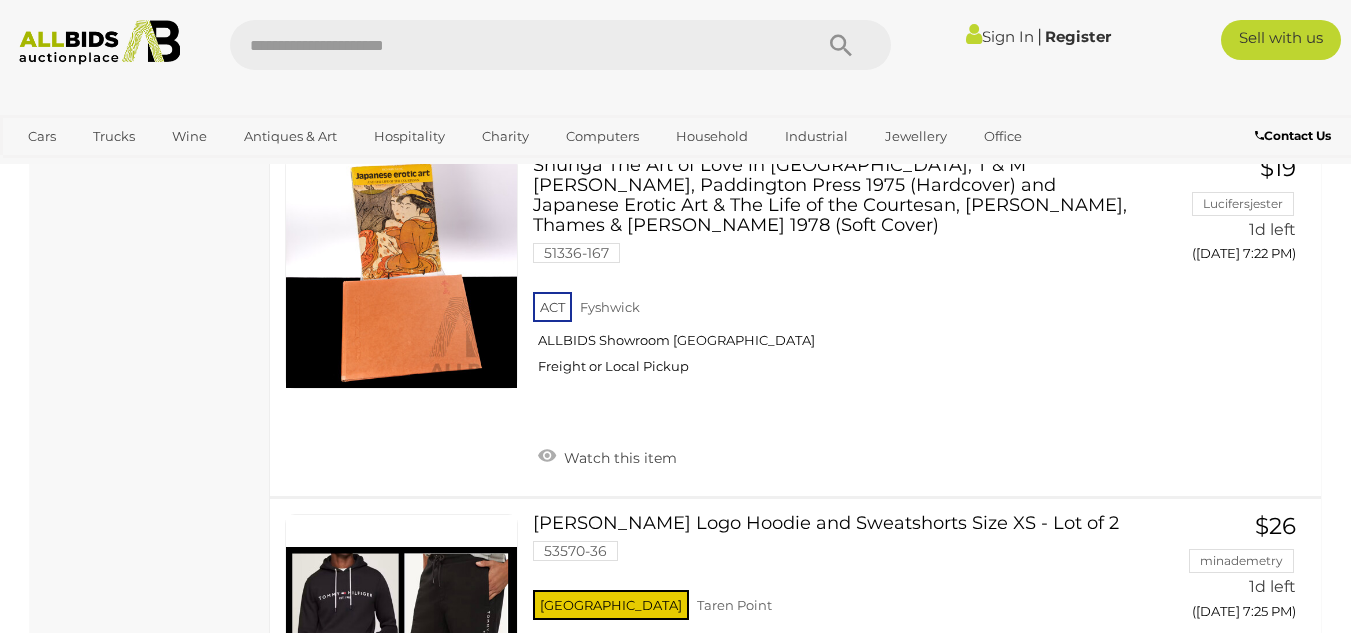 click at bounding box center [511, 45] 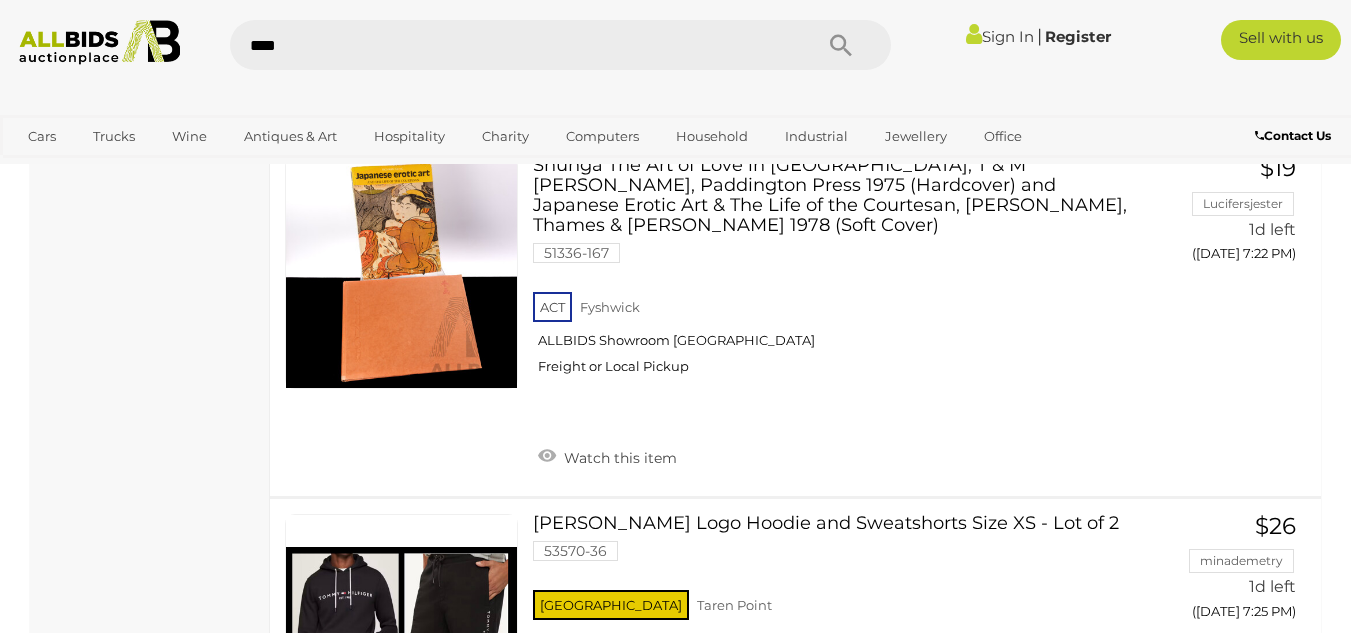 type on "*****" 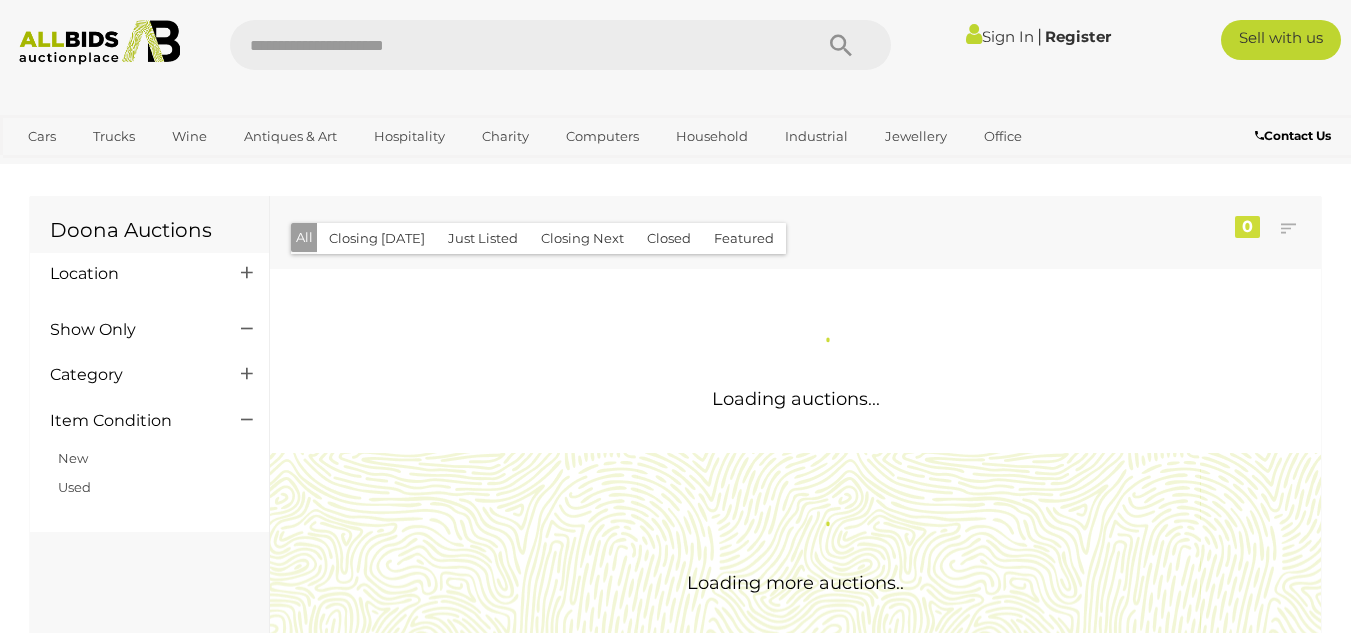 scroll, scrollTop: 0, scrollLeft: 0, axis: both 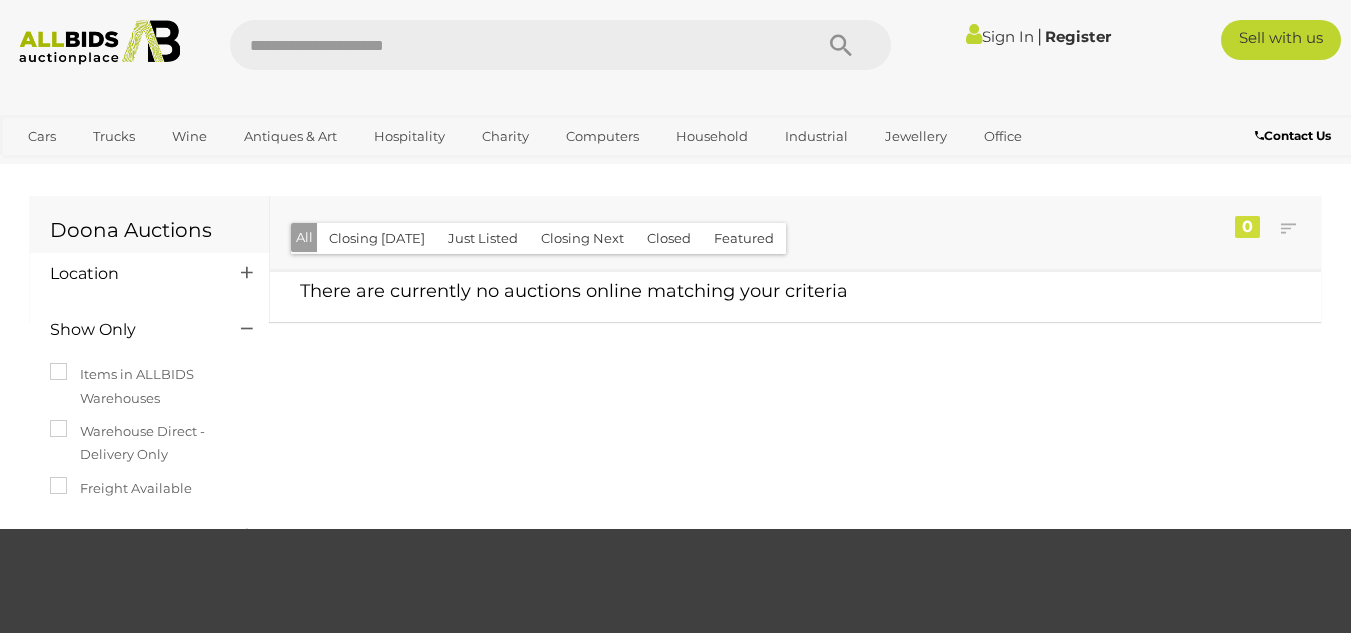 click at bounding box center [511, 45] 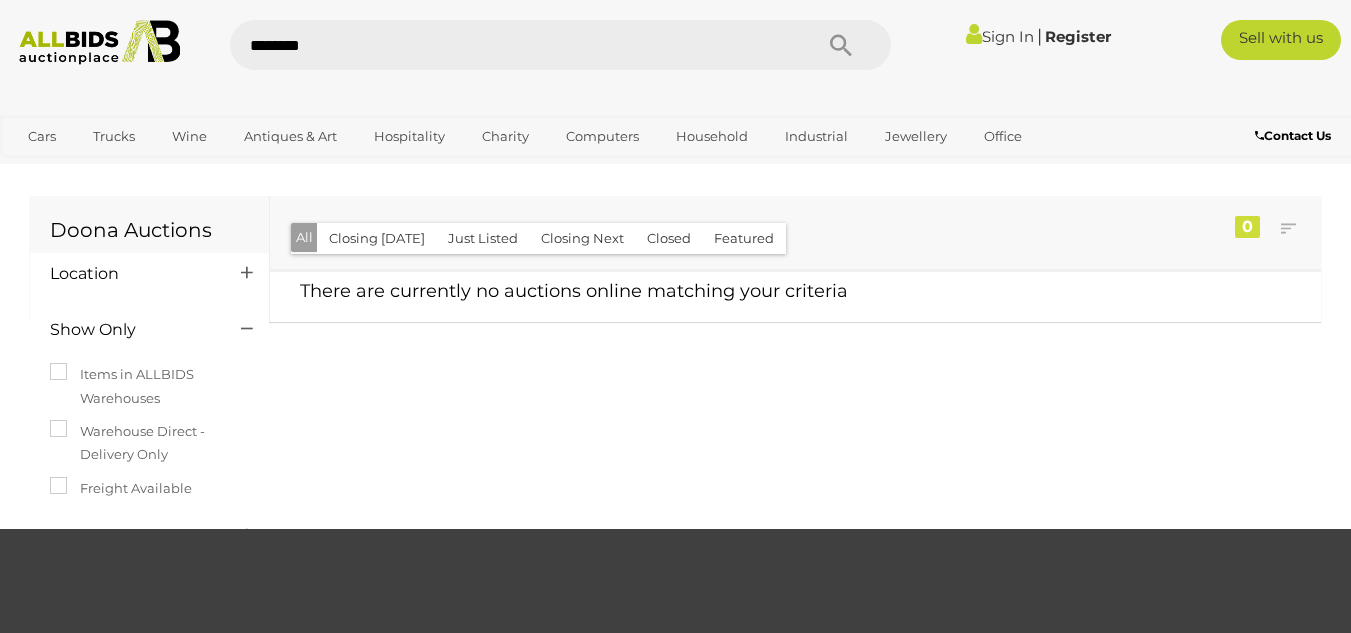 type on "*********" 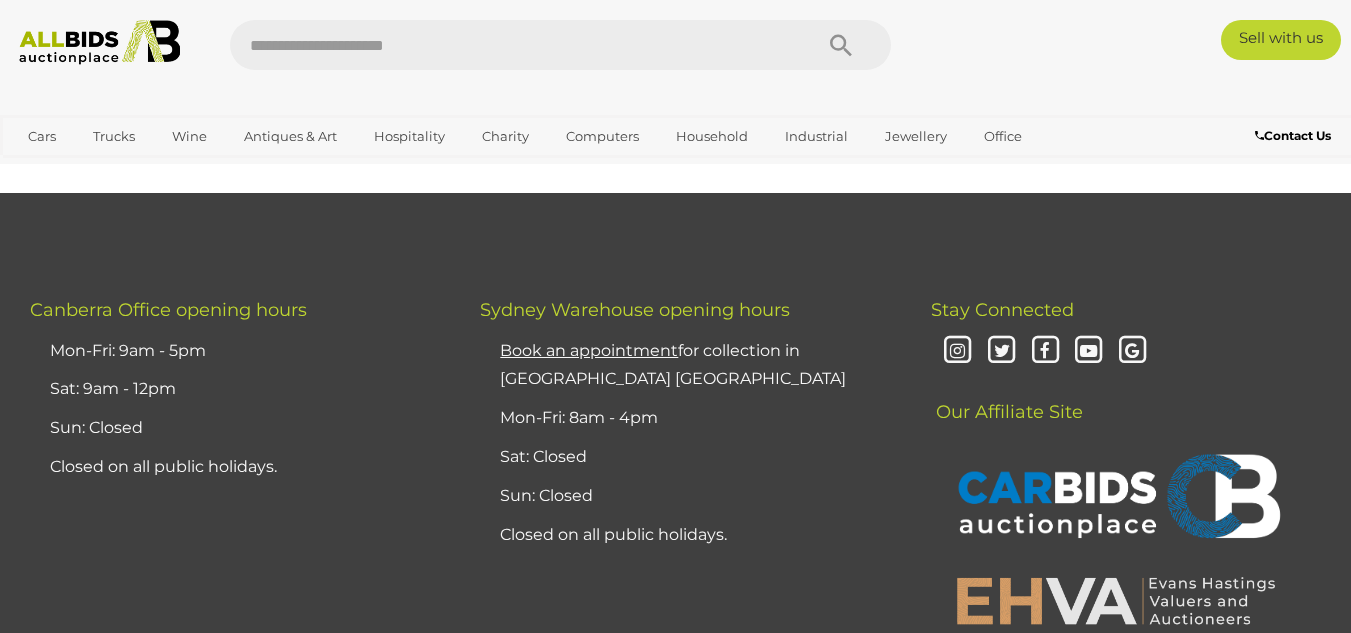 scroll, scrollTop: 0, scrollLeft: 0, axis: both 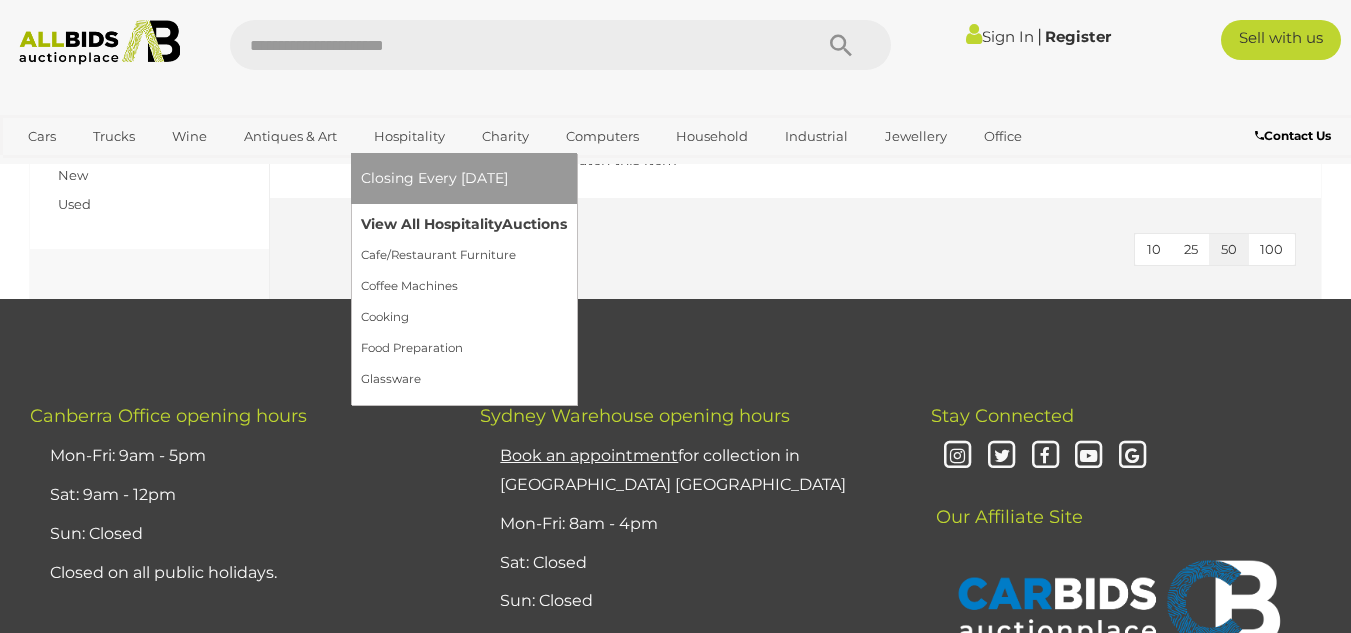 click on "View All Hospitality  Auctions" at bounding box center [464, 224] 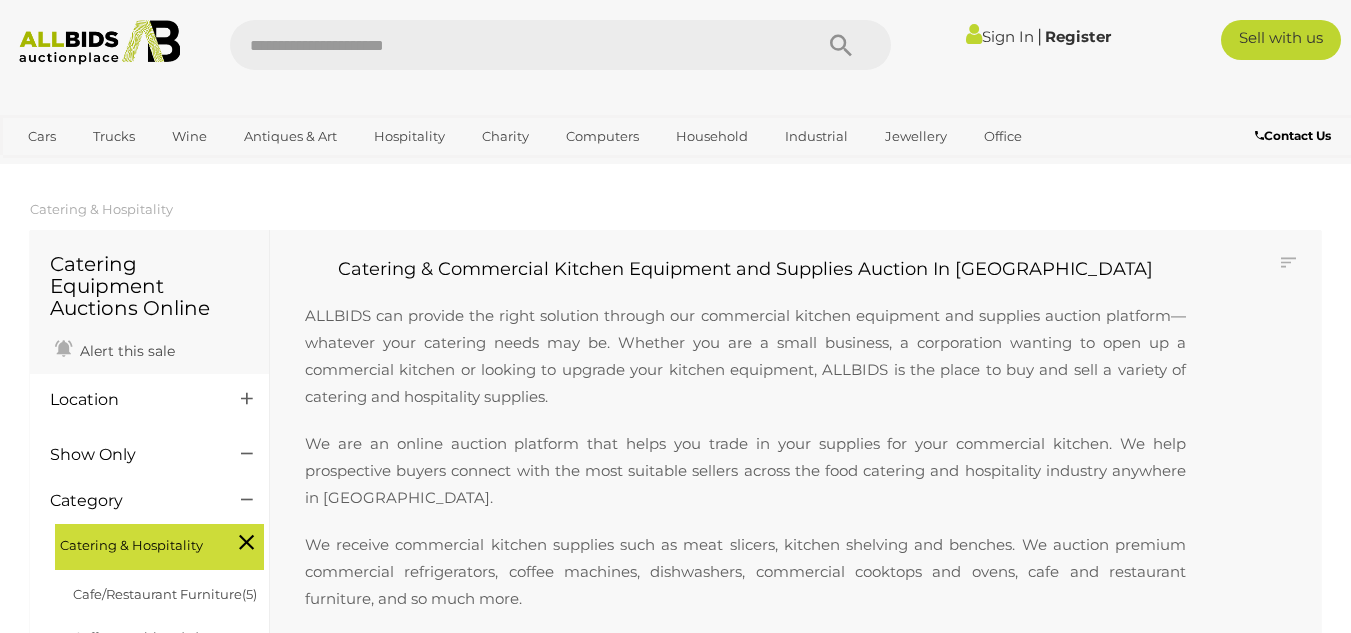 scroll, scrollTop: 0, scrollLeft: 0, axis: both 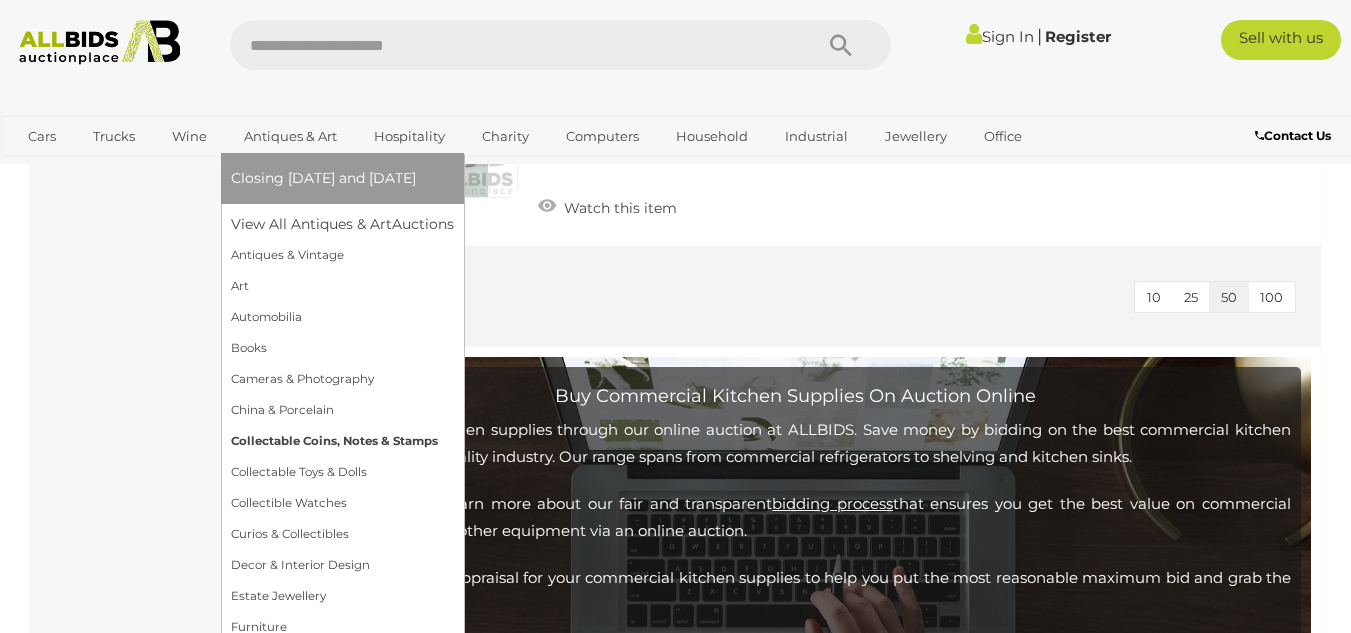 click on "Collectable Coins, Notes & Stamps" at bounding box center [342, 441] 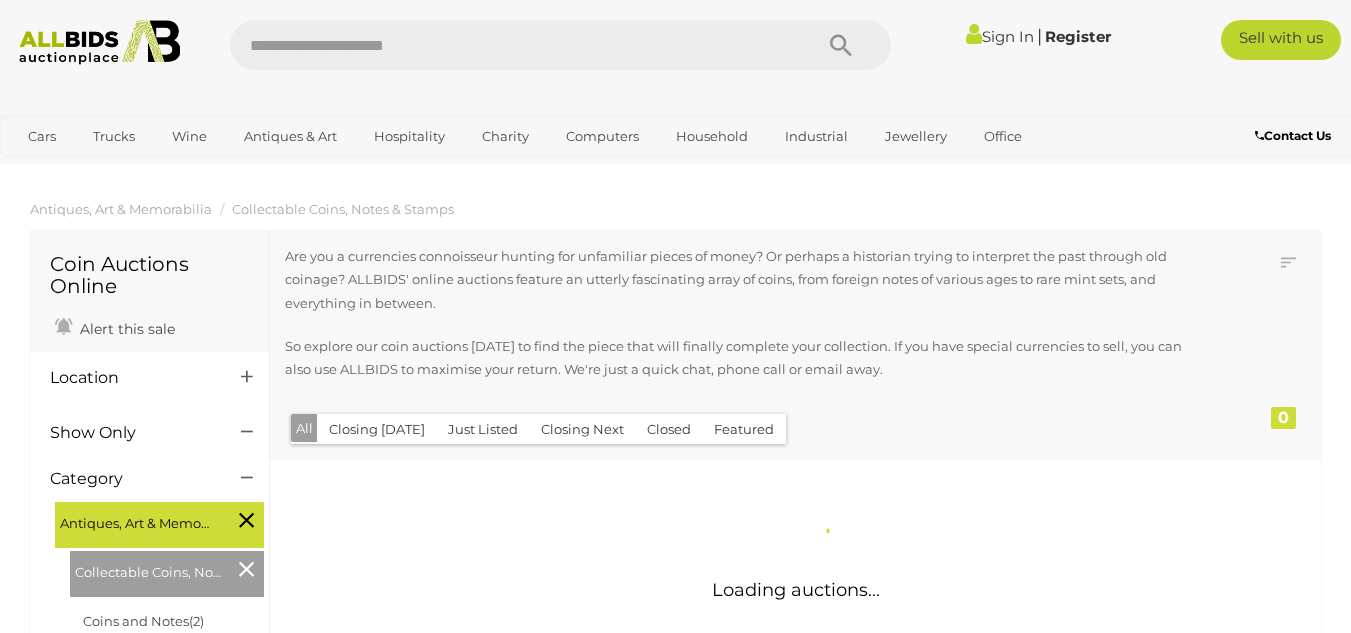 scroll, scrollTop: 0, scrollLeft: 0, axis: both 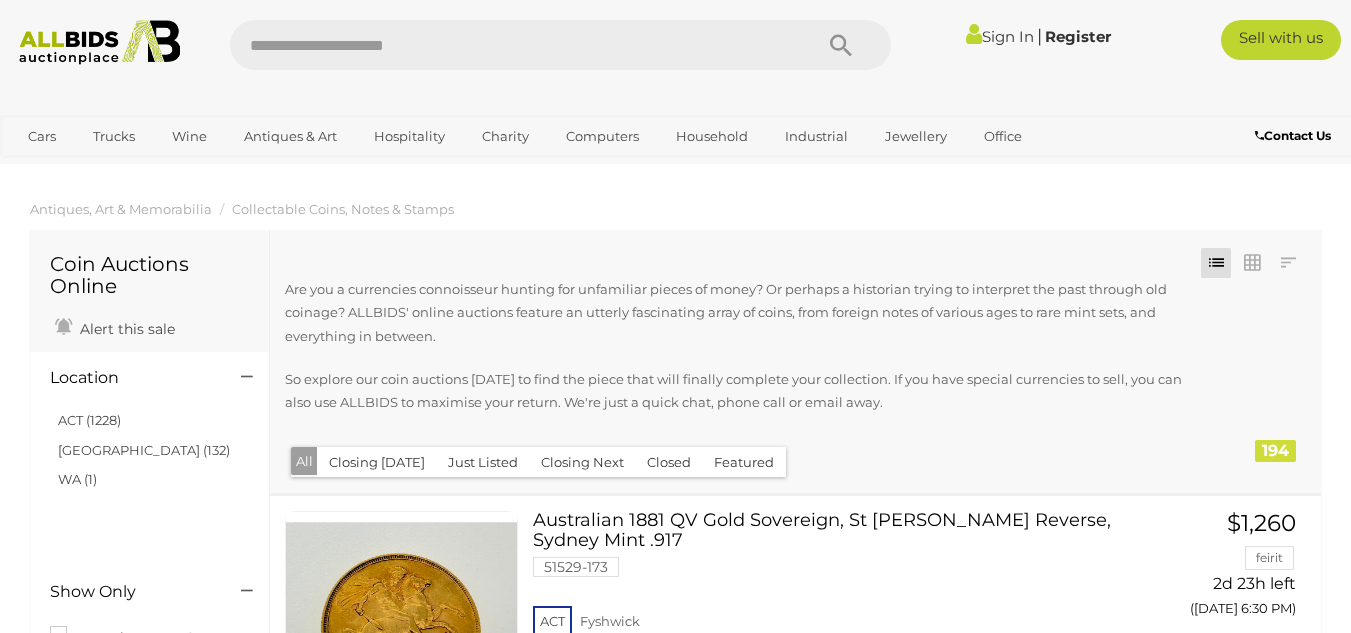 click on "Antiques, Art & Memorabilia" at bounding box center [121, 209] 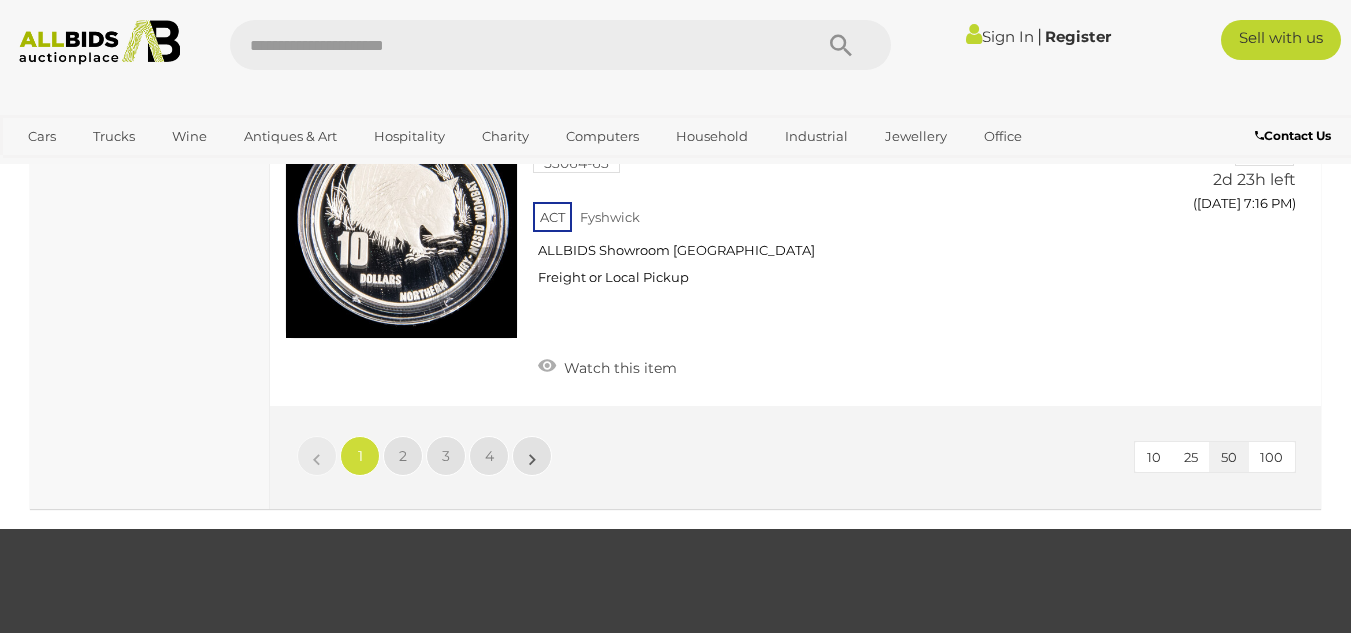 scroll, scrollTop: 15920, scrollLeft: 0, axis: vertical 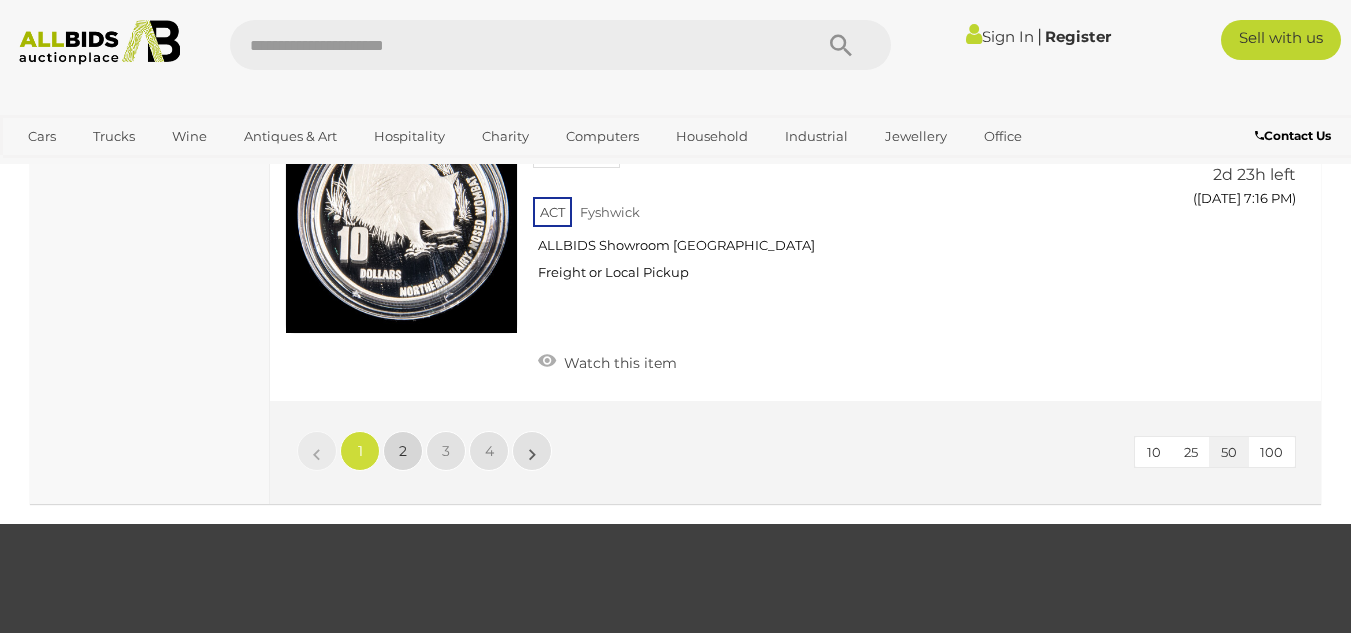 click on "2" at bounding box center (403, 451) 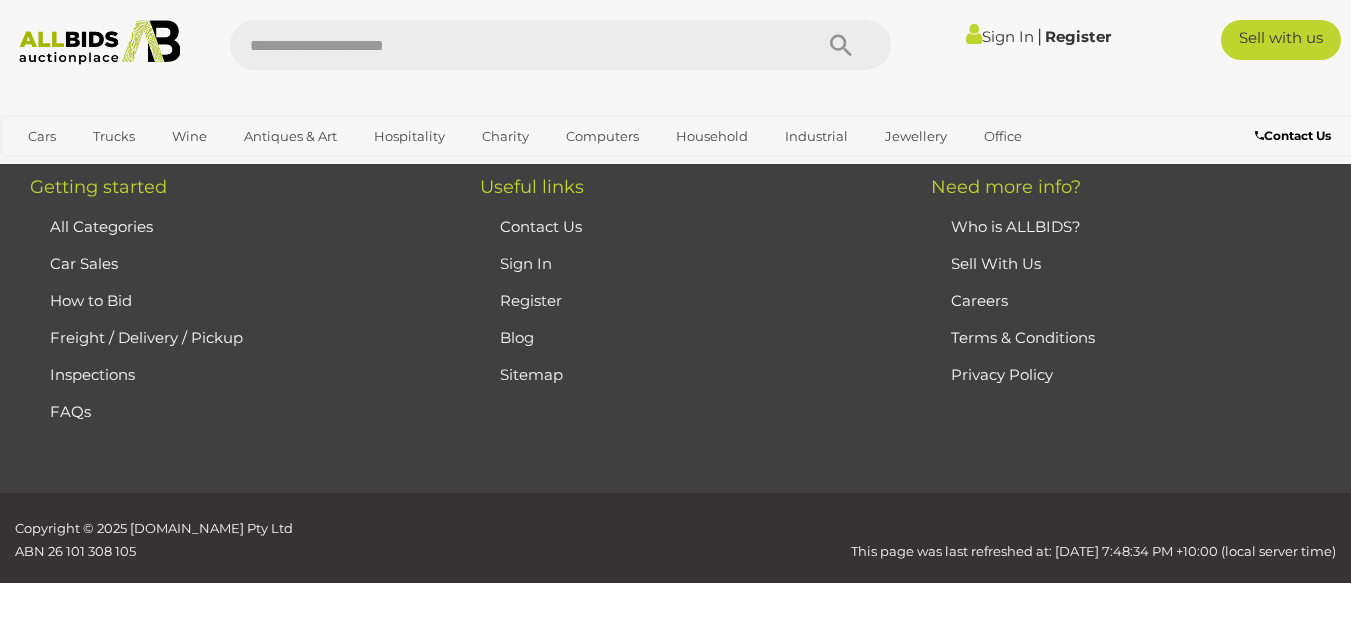 scroll, scrollTop: 293, scrollLeft: 0, axis: vertical 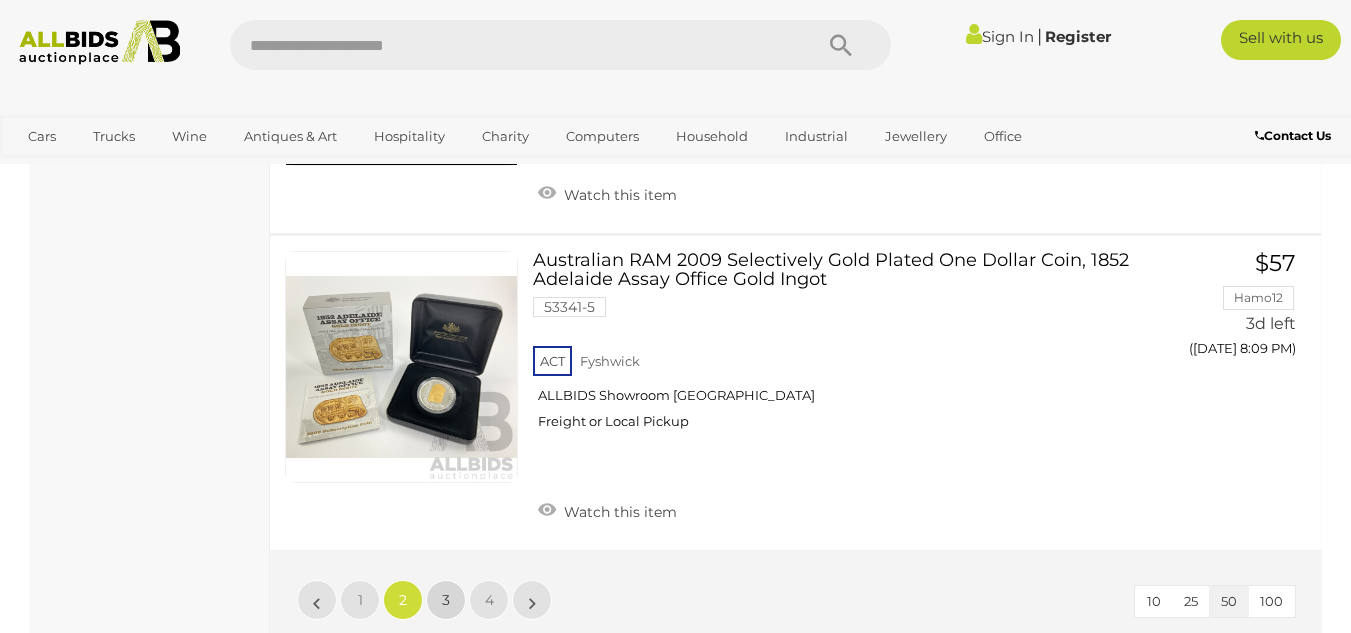 click on "3" at bounding box center (446, 600) 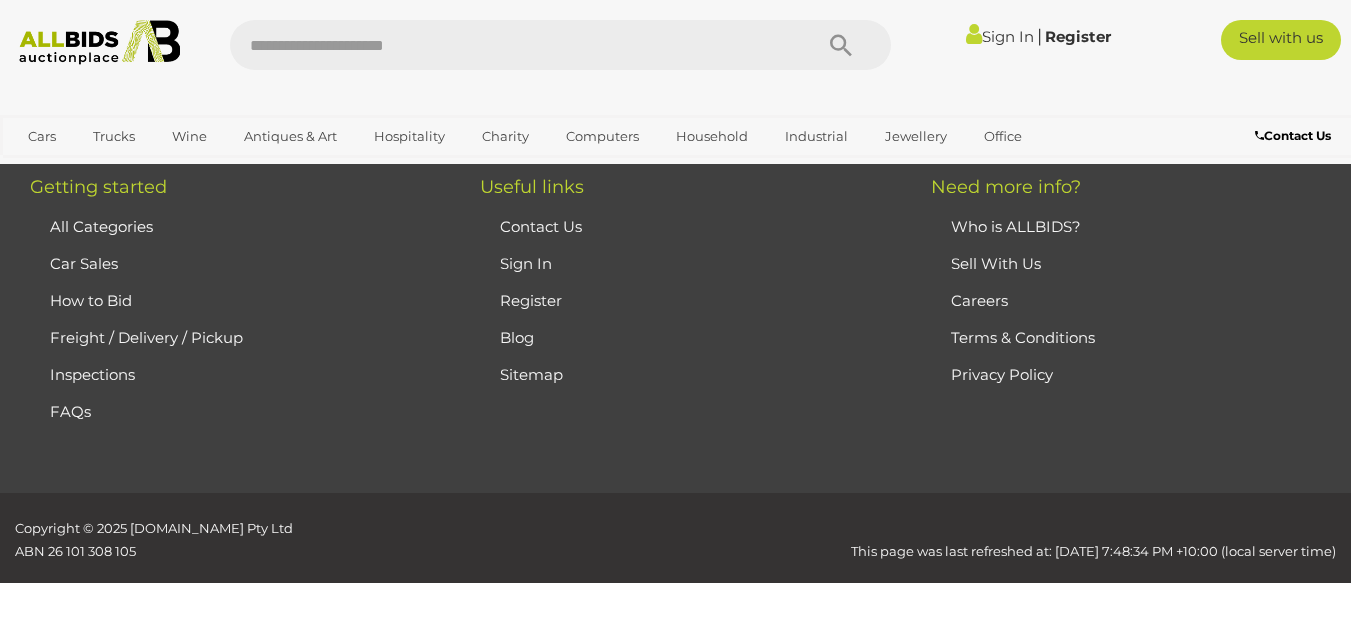 scroll, scrollTop: 293, scrollLeft: 0, axis: vertical 